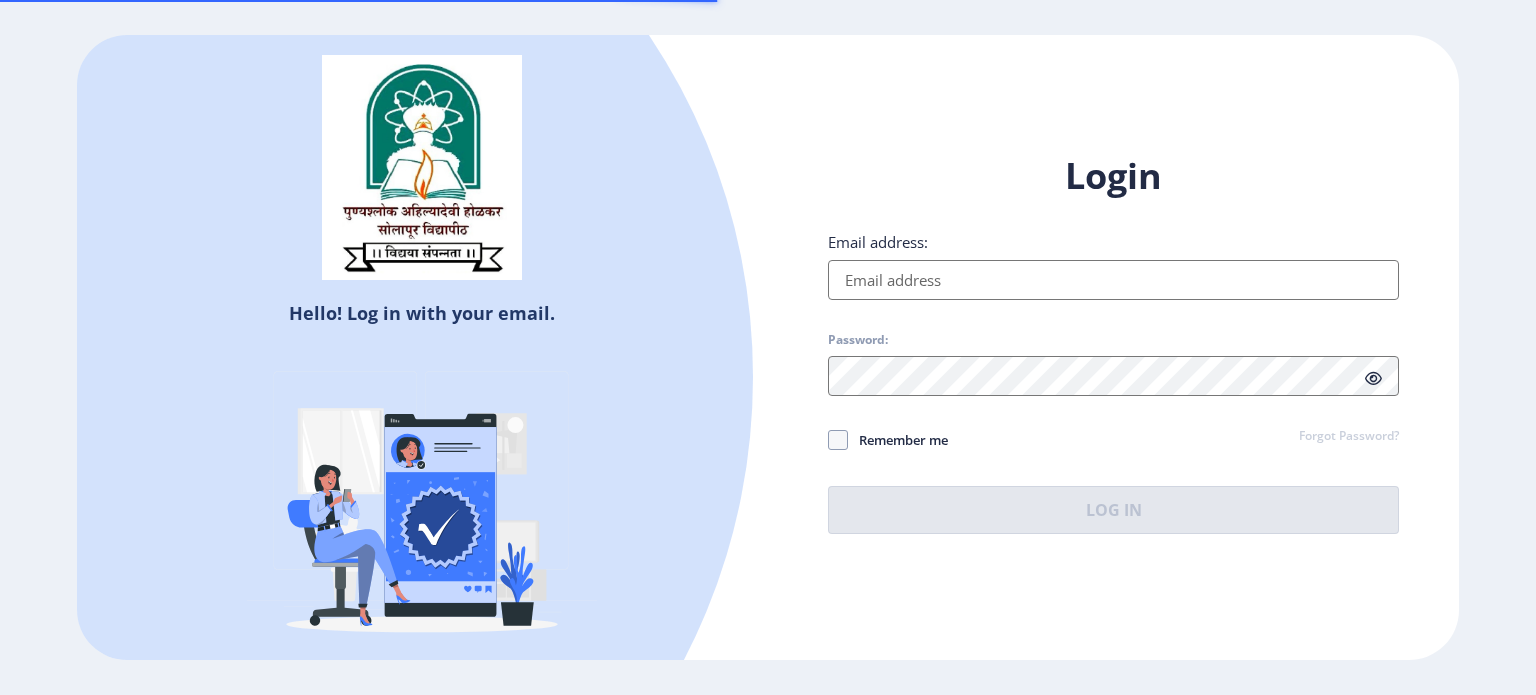 scroll, scrollTop: 0, scrollLeft: 0, axis: both 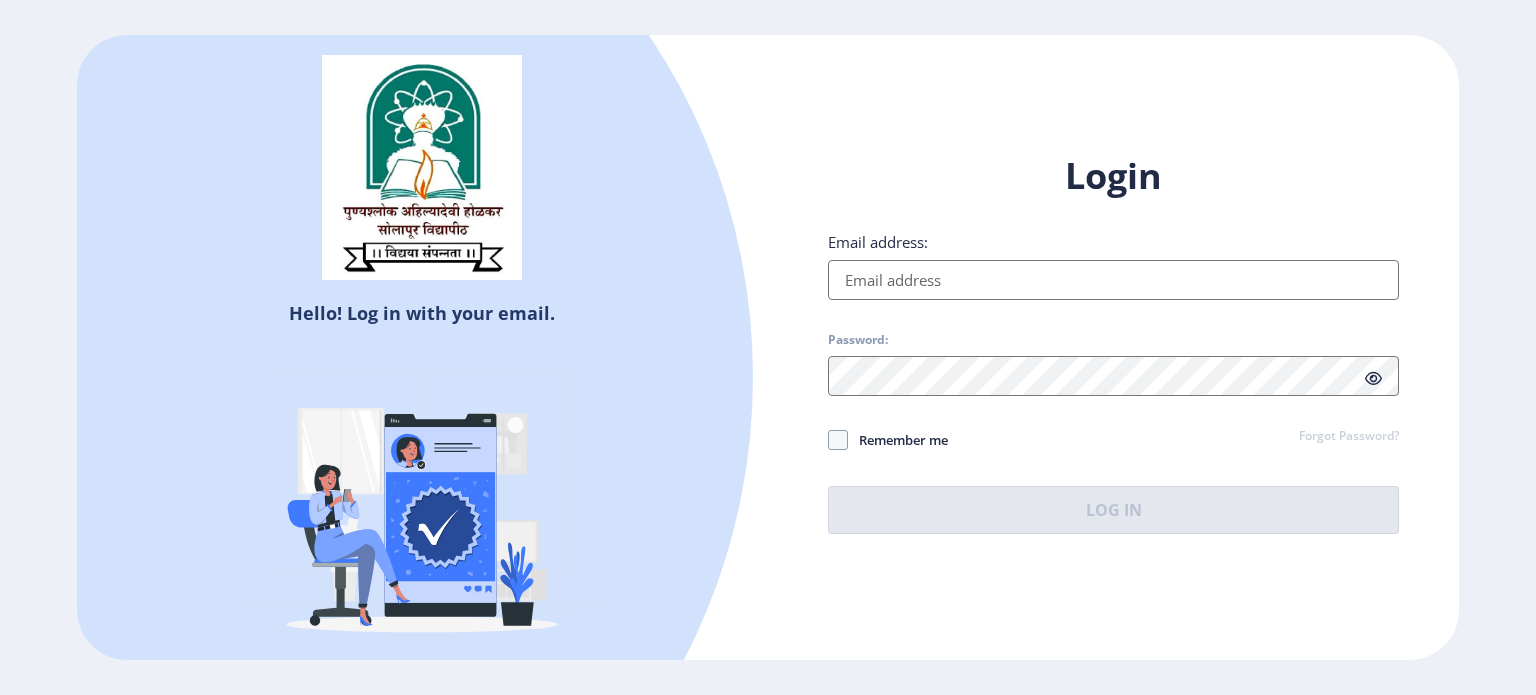 click on "Email address:" at bounding box center [1113, 280] 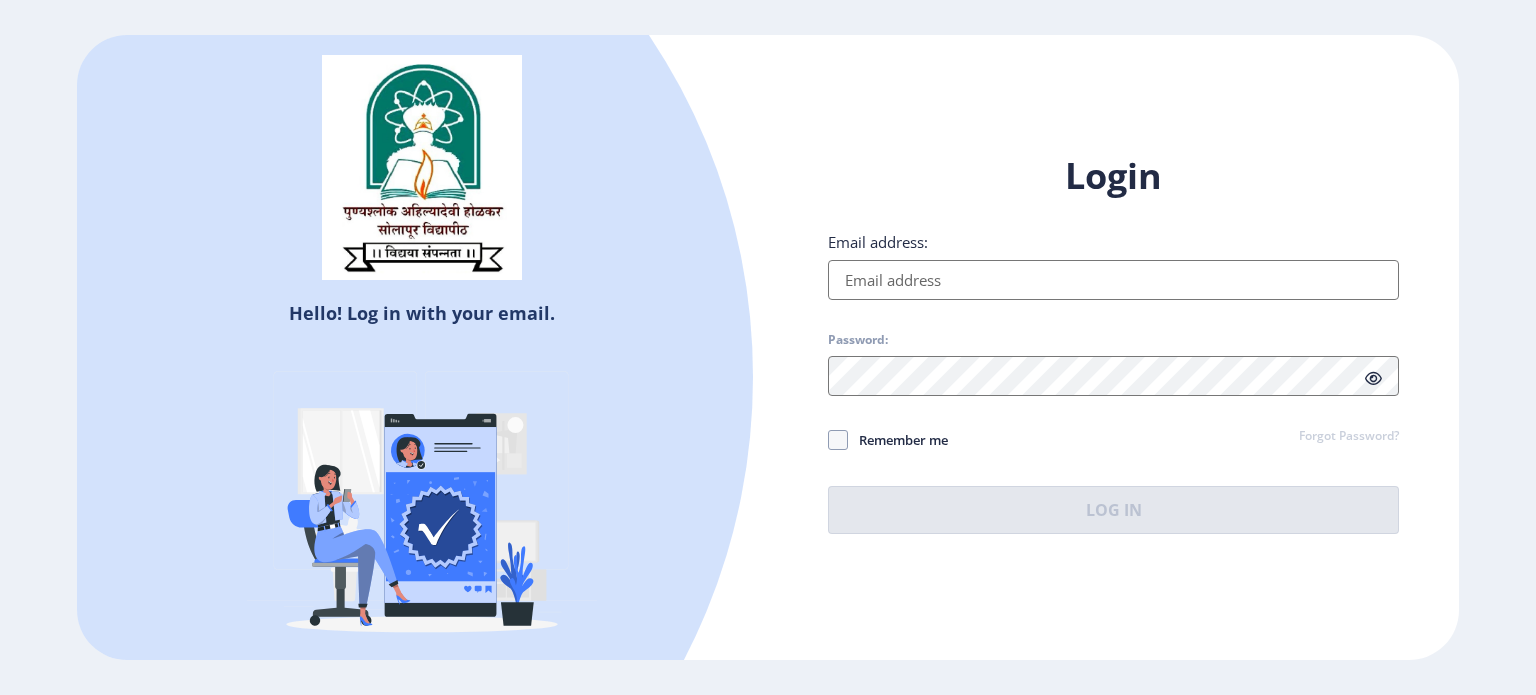 type on "salunkhe128@gmail.com" 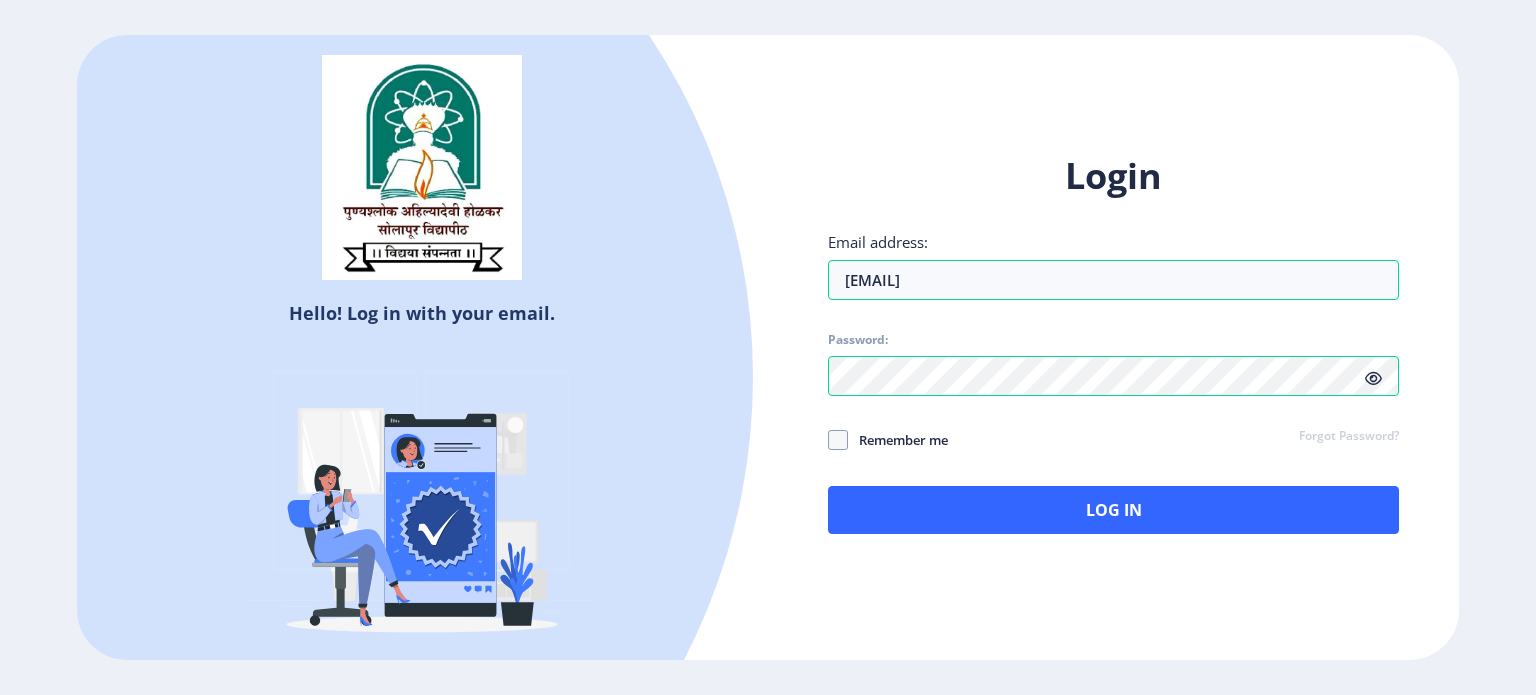 click 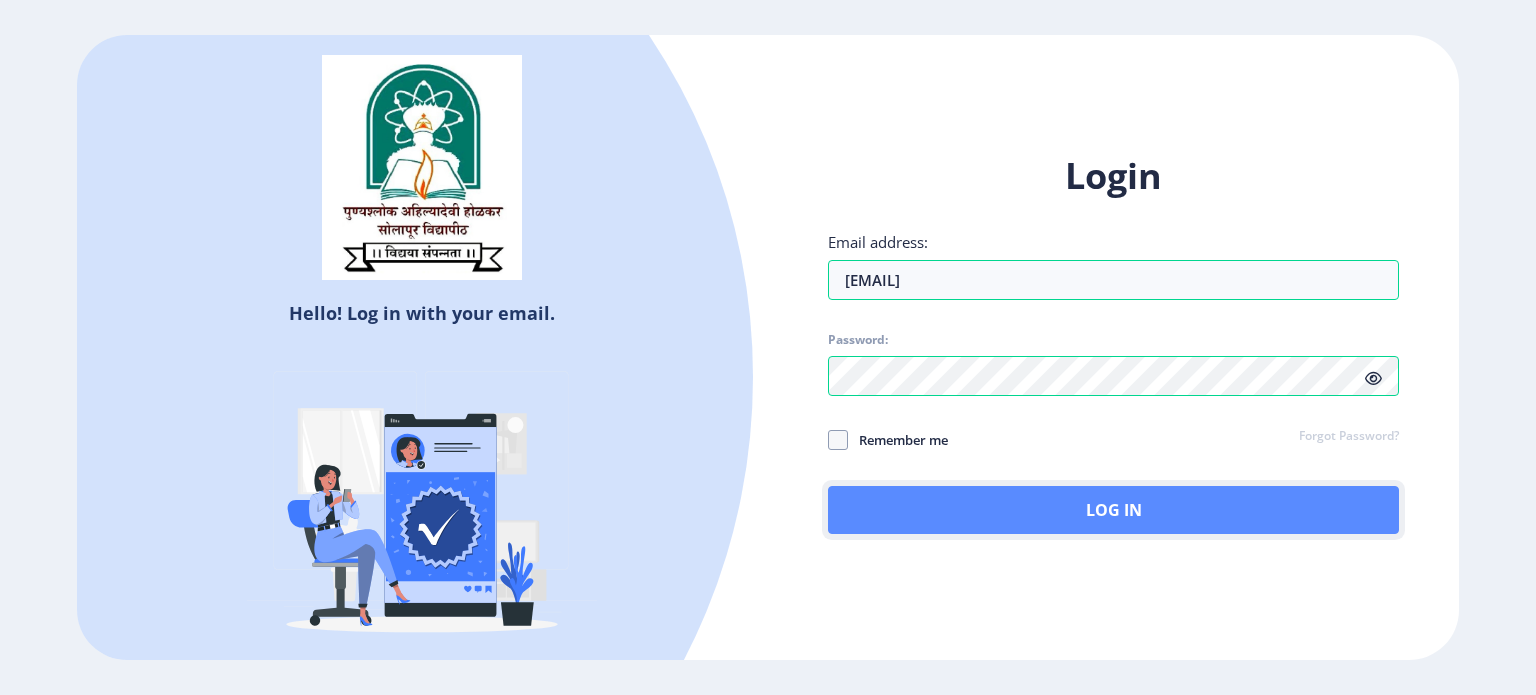 click on "Log In" 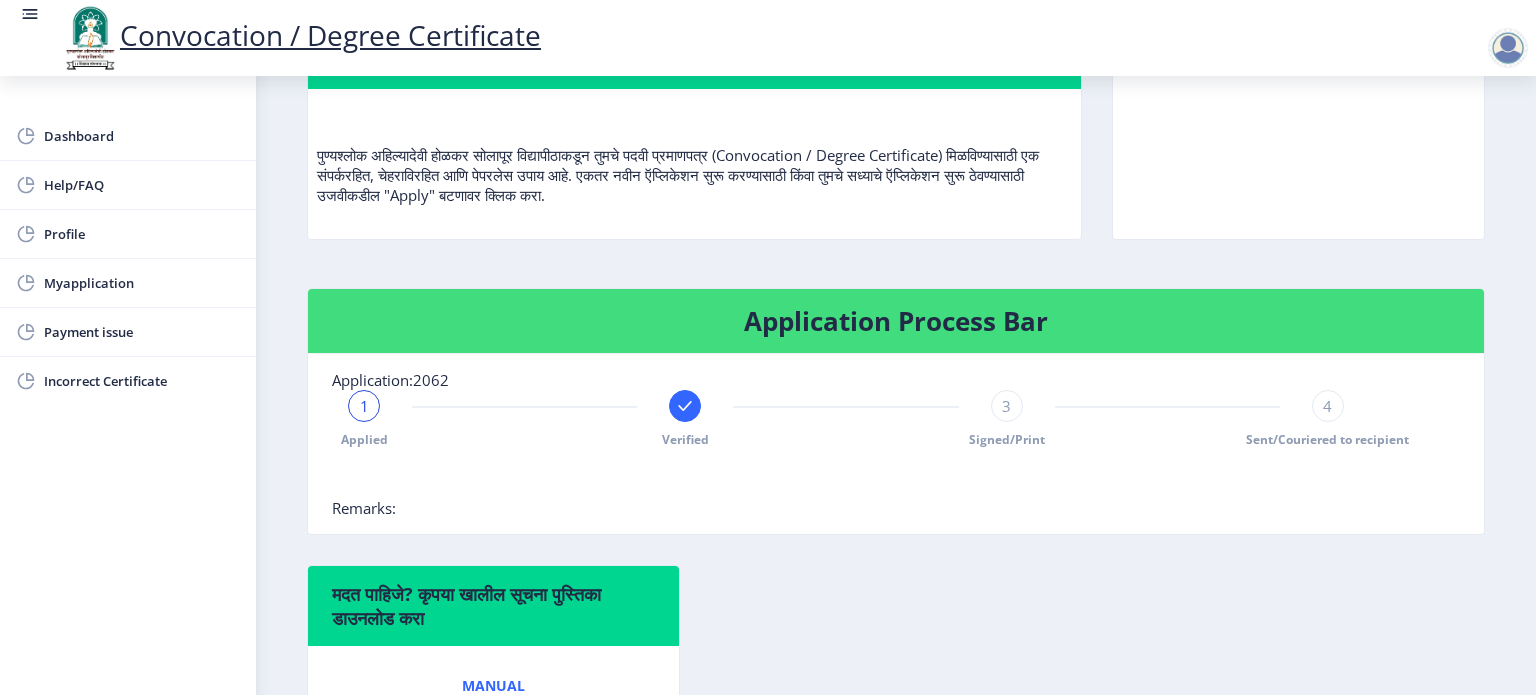 scroll, scrollTop: 296, scrollLeft: 0, axis: vertical 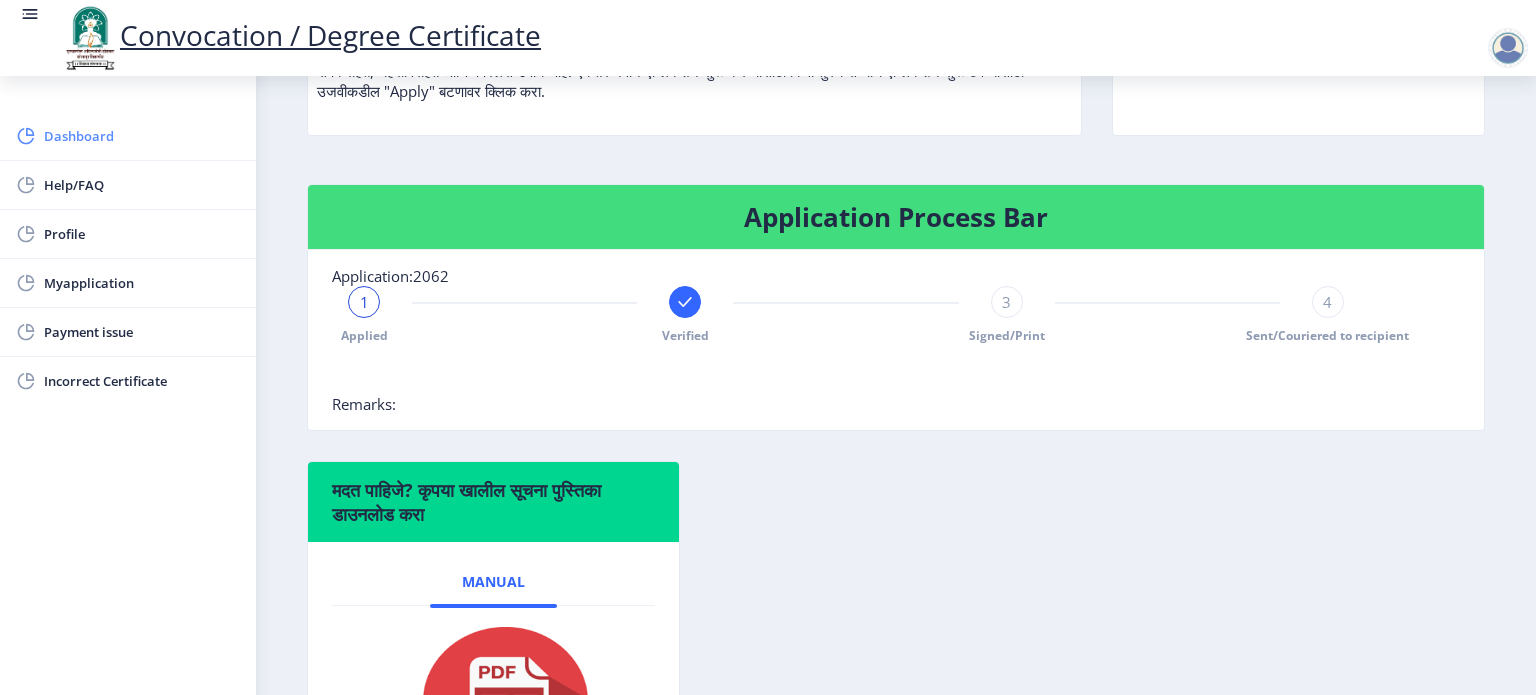 click on "Dashboard" 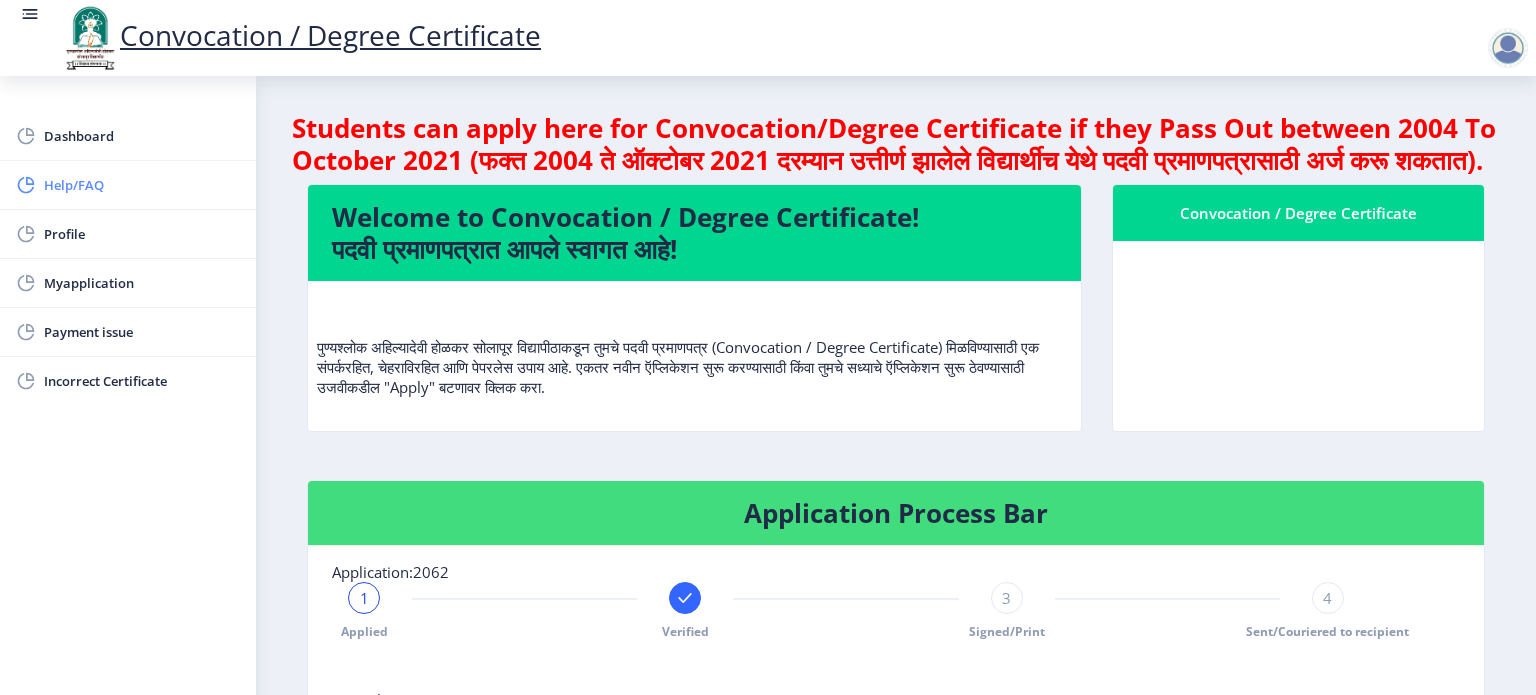 click on "Help/FAQ" 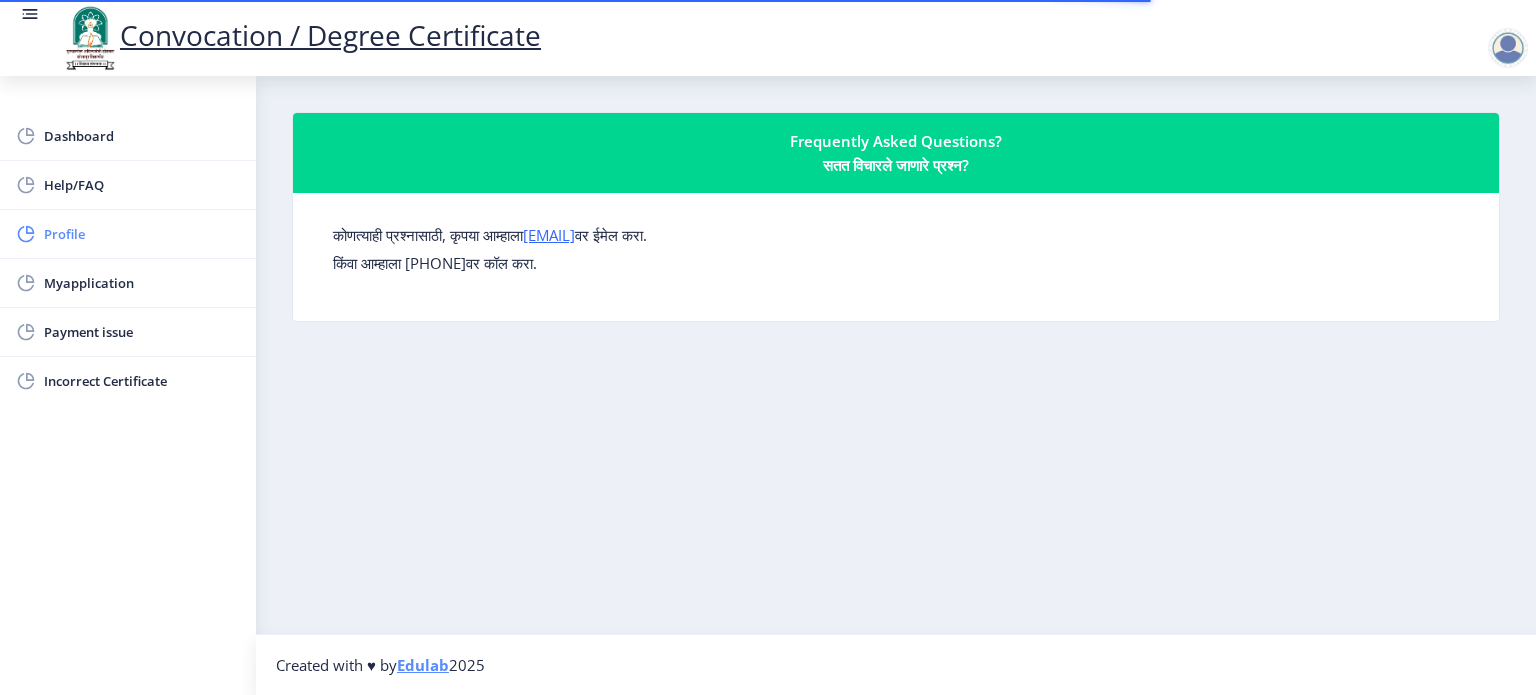click on "Profile" 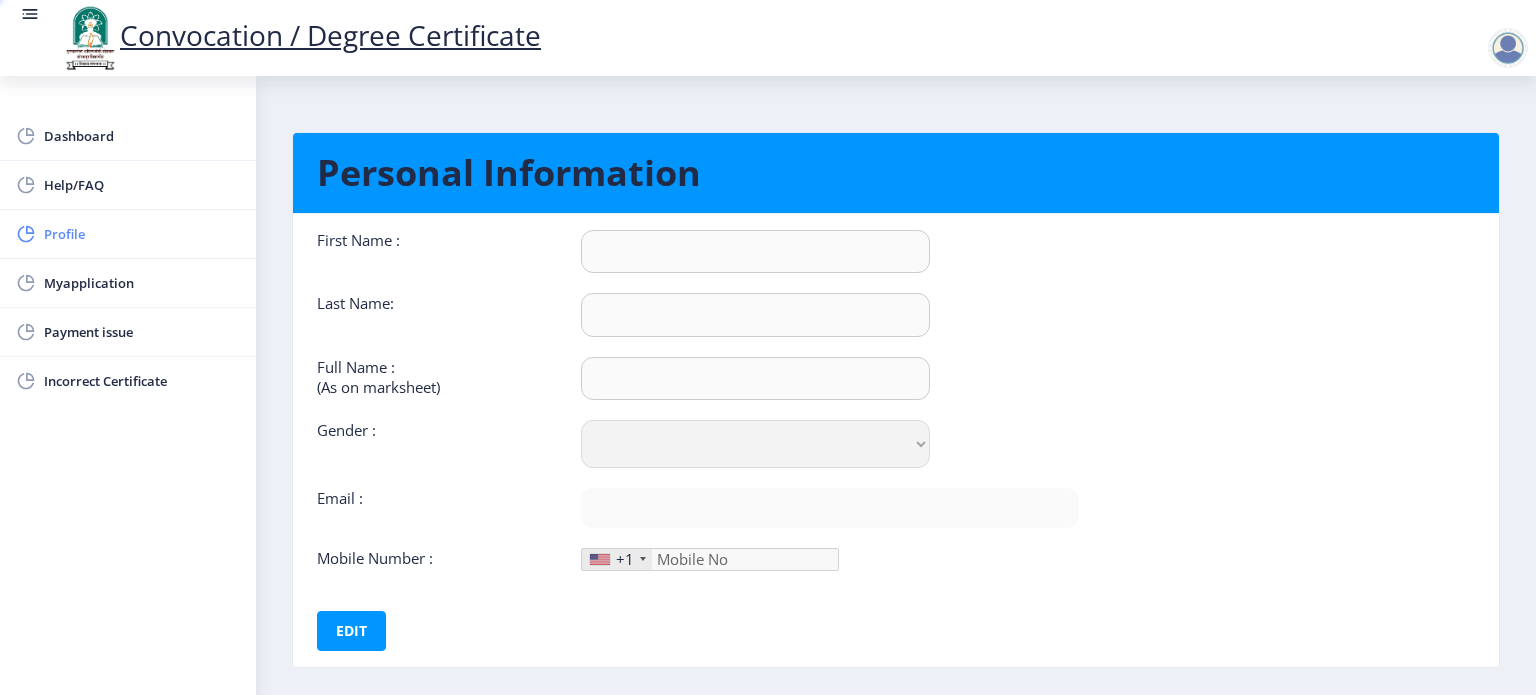 type on "Dinesh" 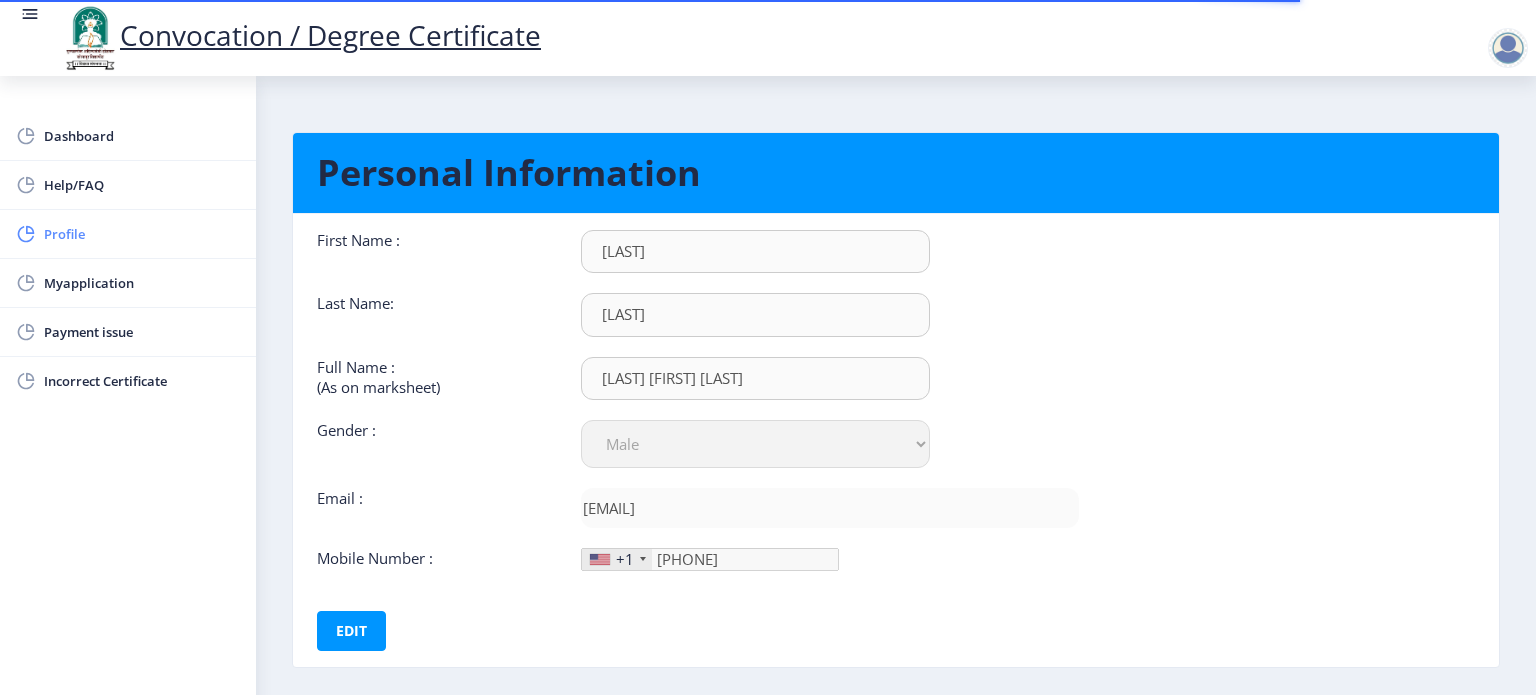 type on "842-160-62" 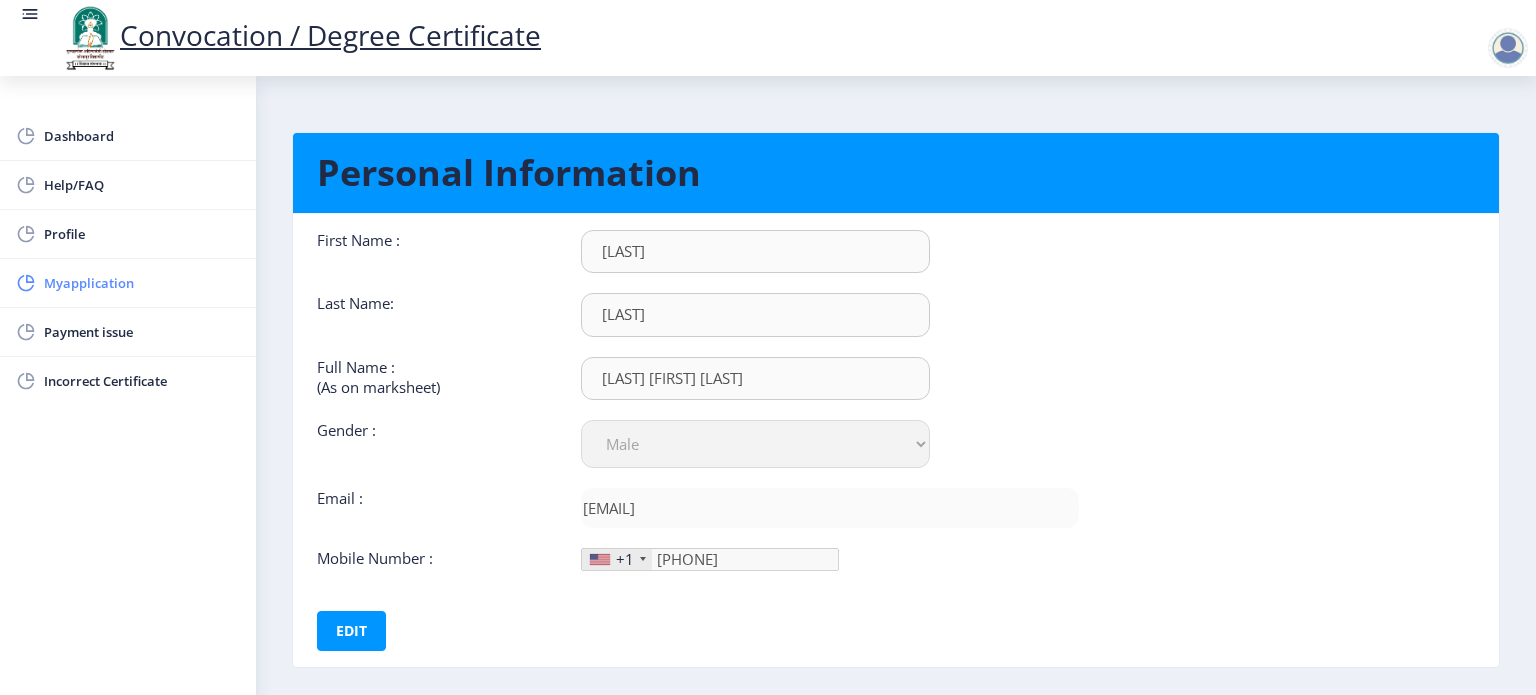 click on "Myapplication" 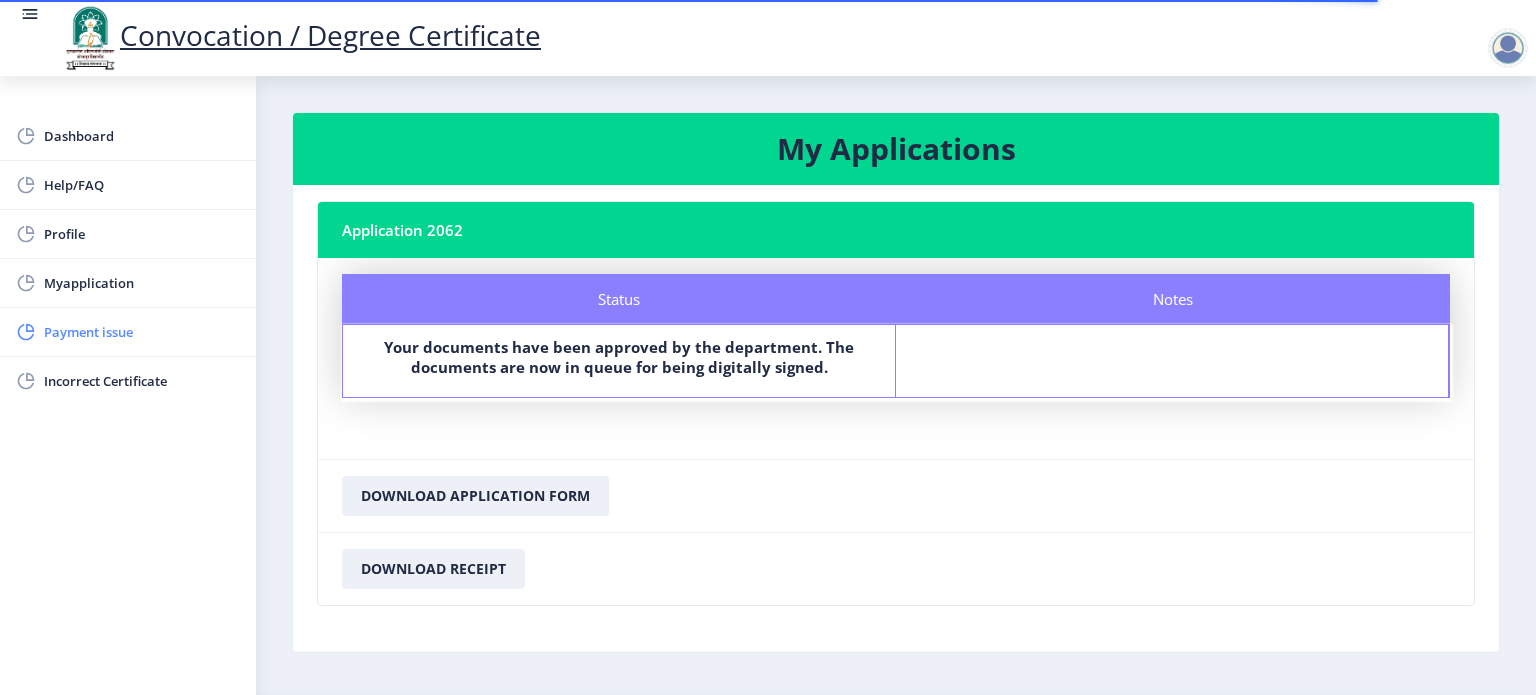 click on "Payment issue" 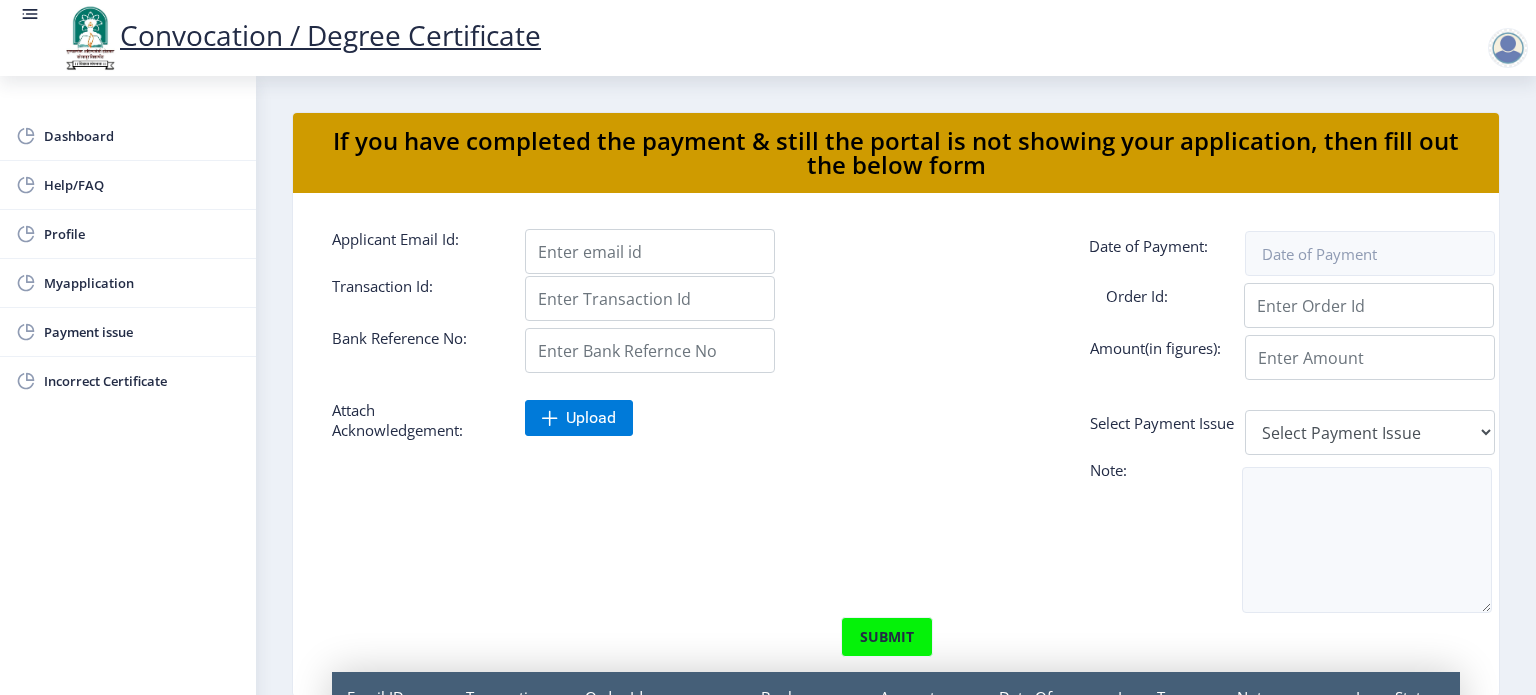 scroll, scrollTop: 0, scrollLeft: 0, axis: both 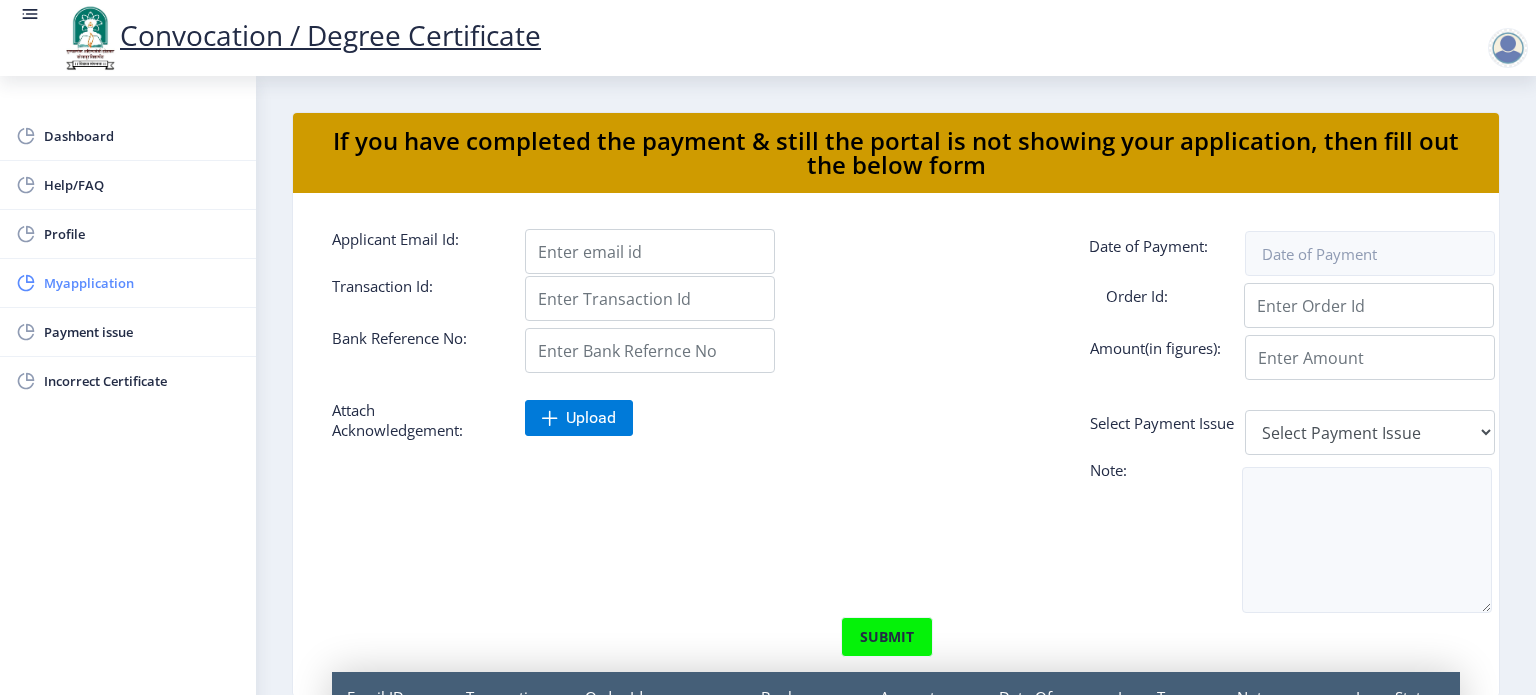 click on "Myapplication" 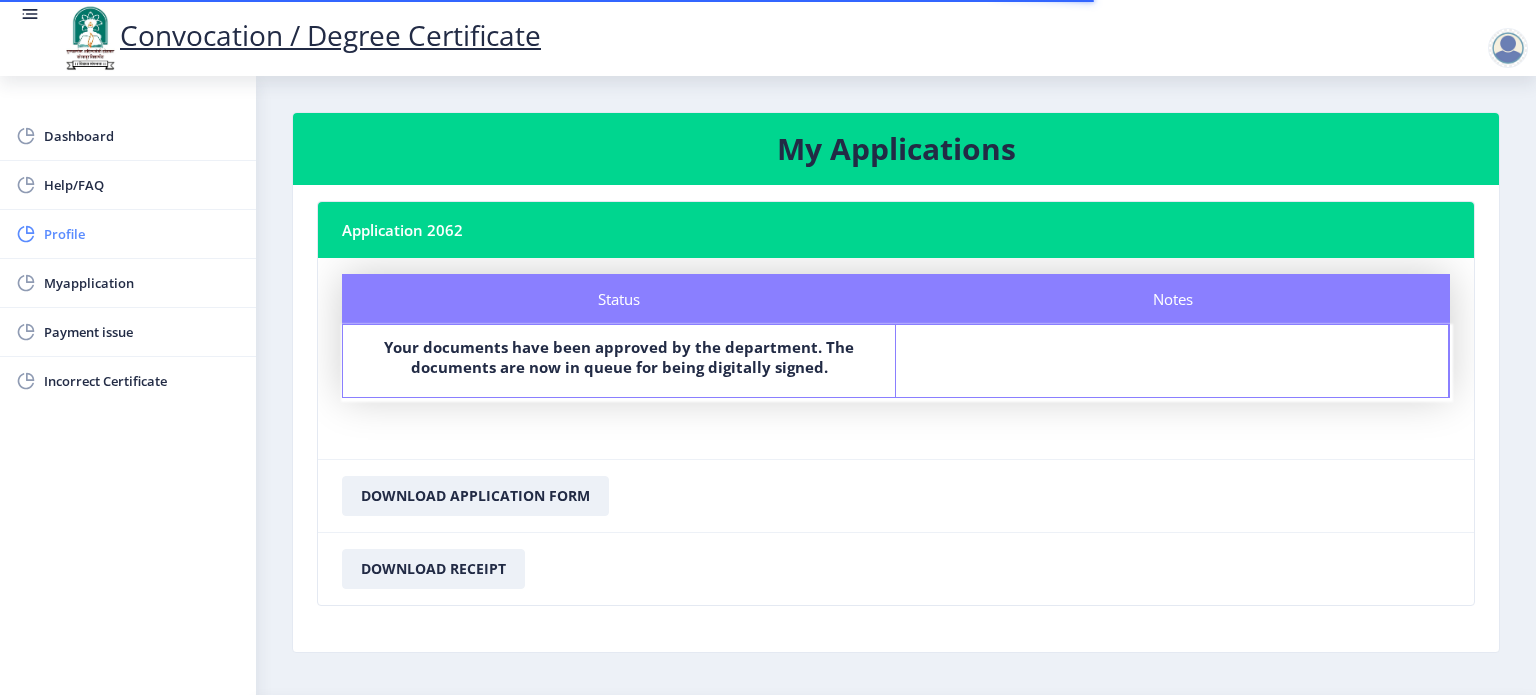 click on "Profile" 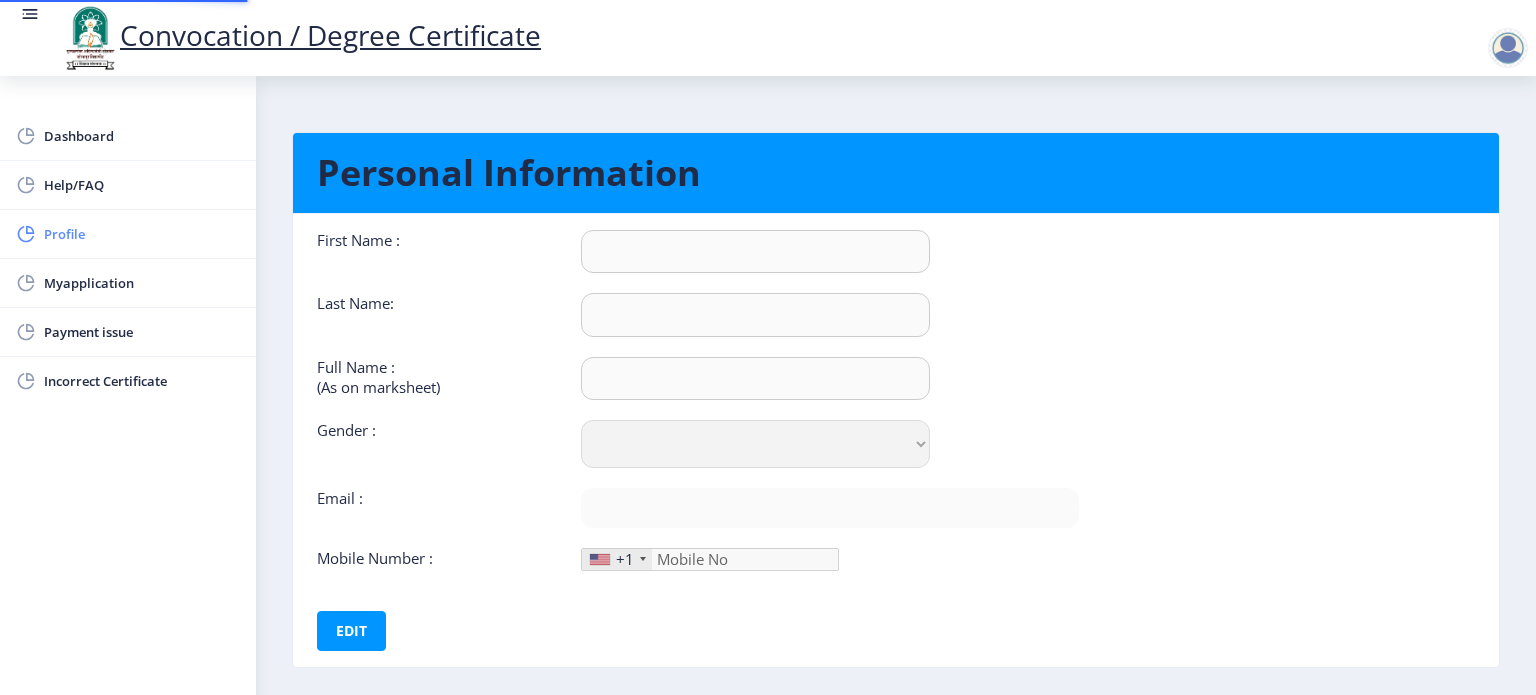 type on "Dinesh" 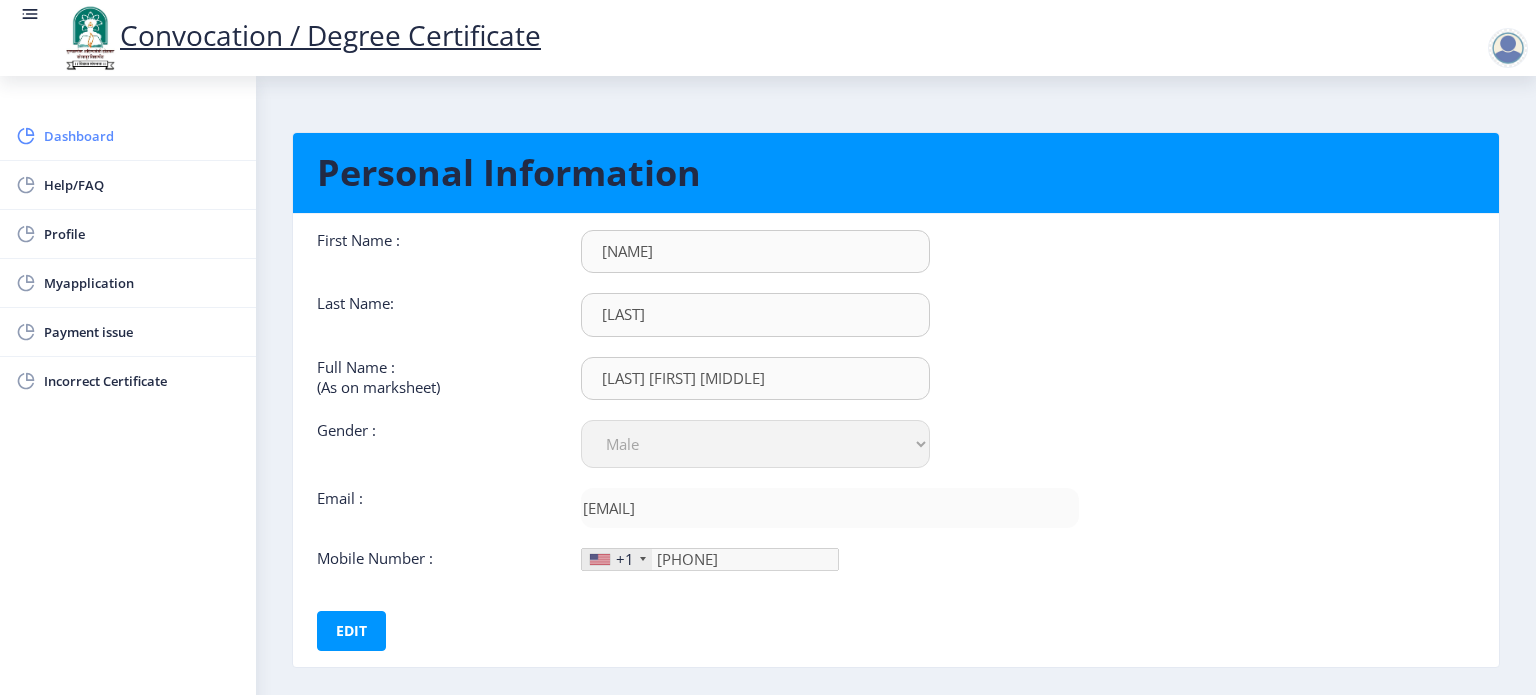 click on "Dashboard" 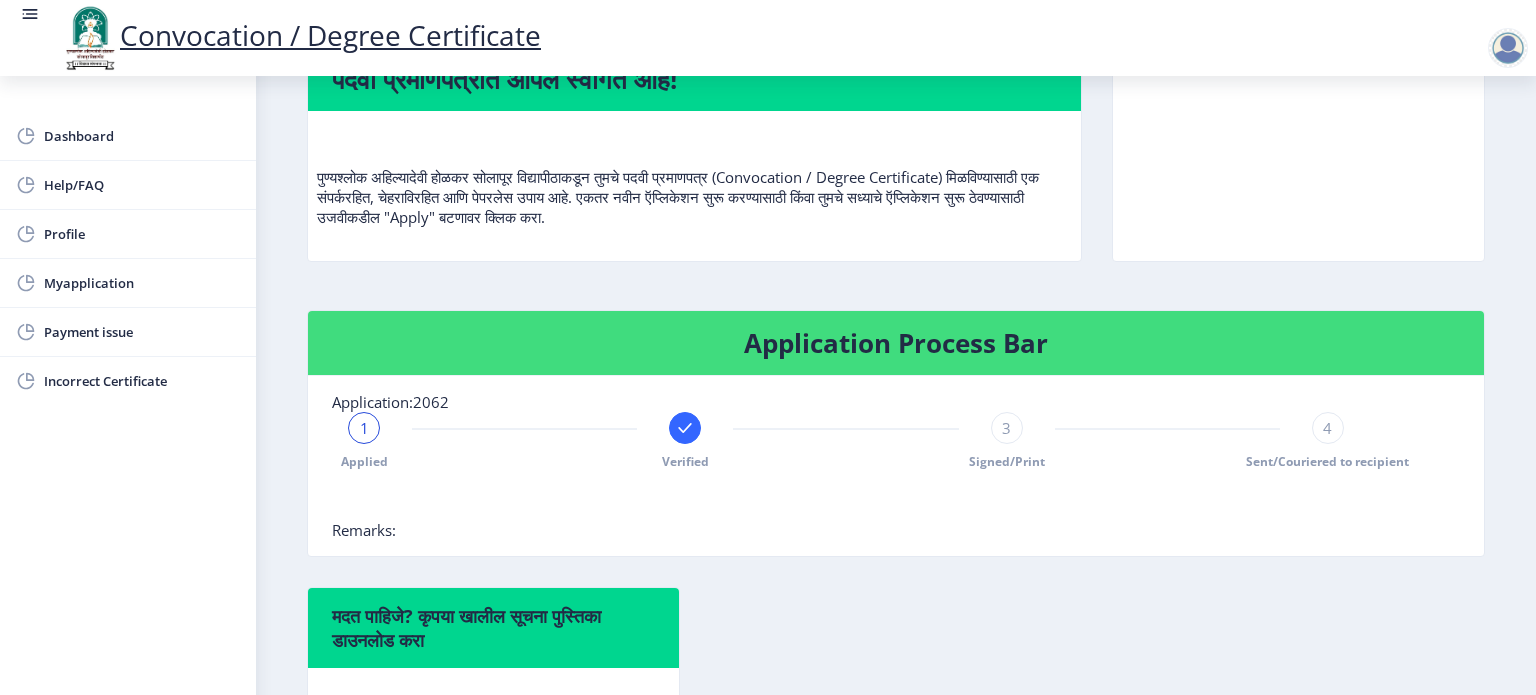 scroll, scrollTop: 196, scrollLeft: 0, axis: vertical 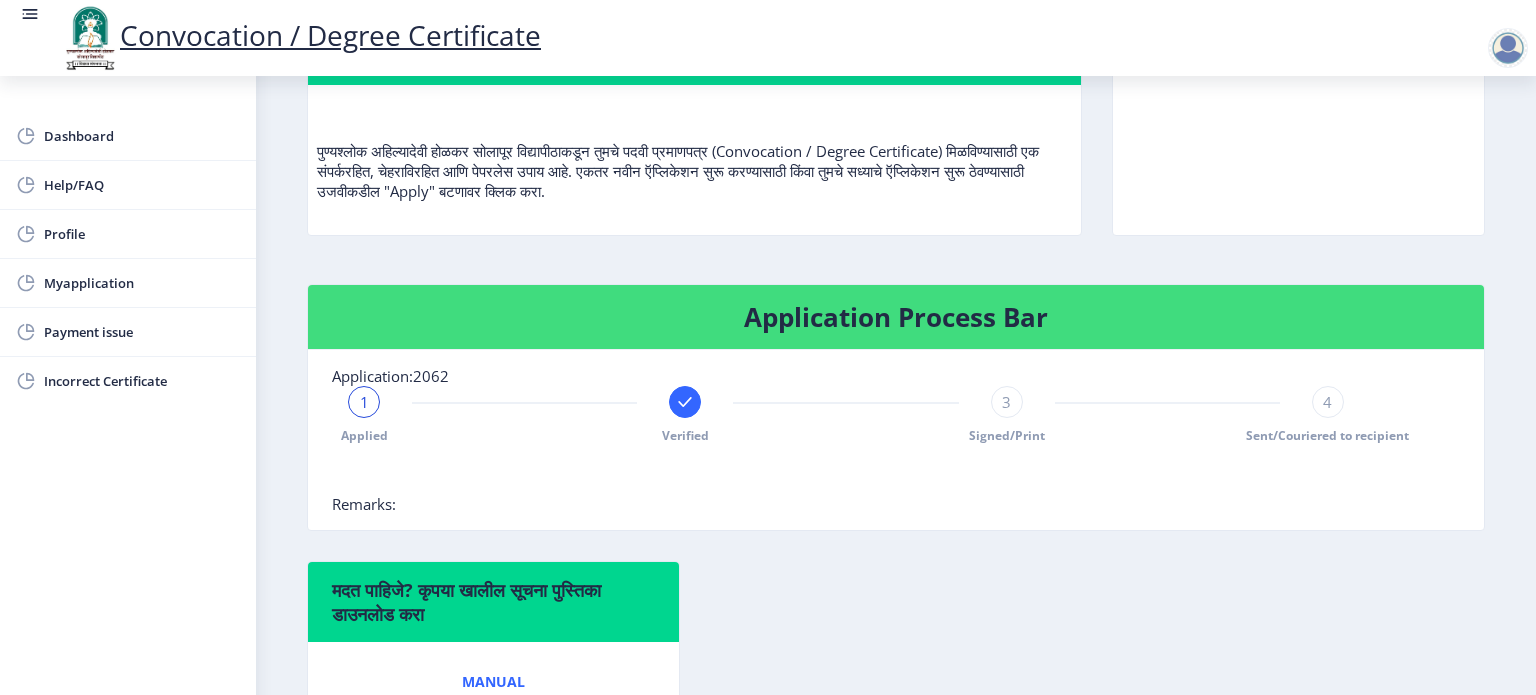click on "3" 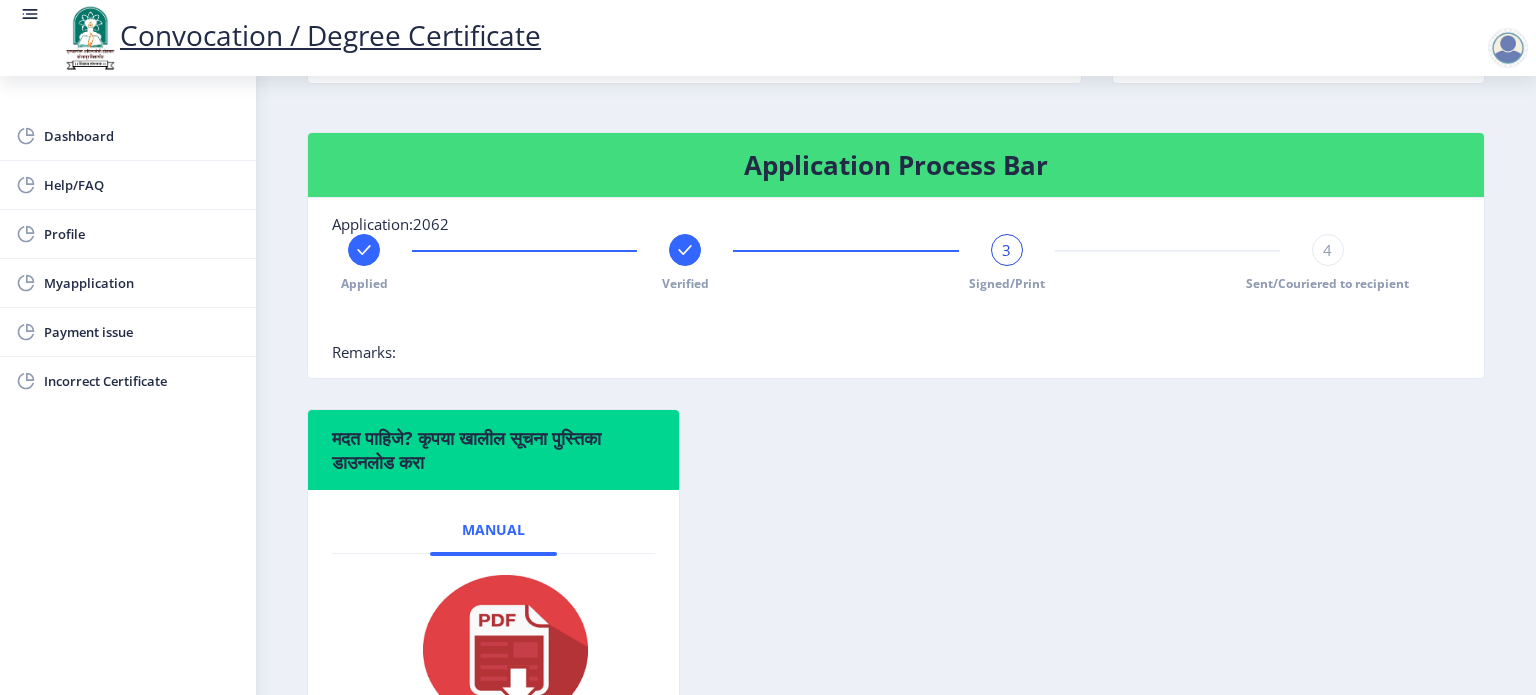 scroll, scrollTop: 358, scrollLeft: 0, axis: vertical 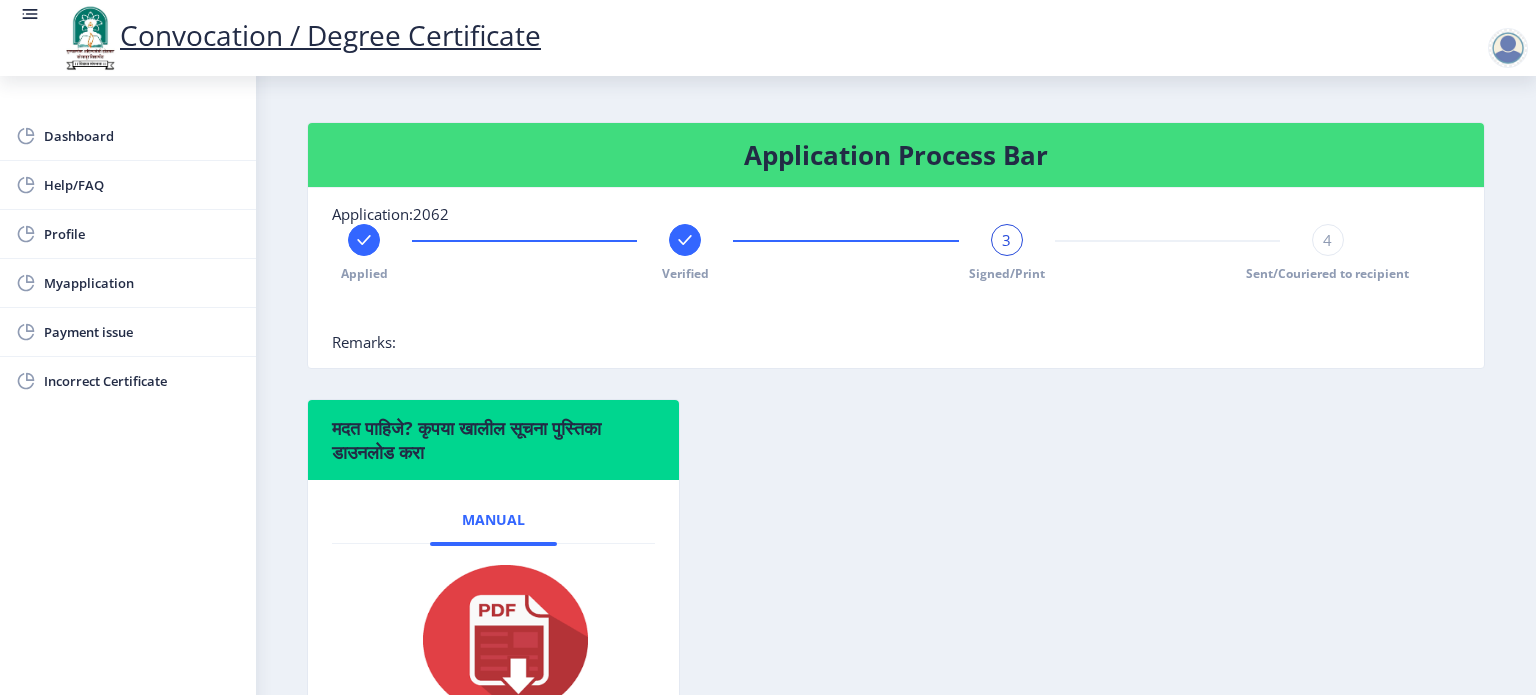 click on "3" 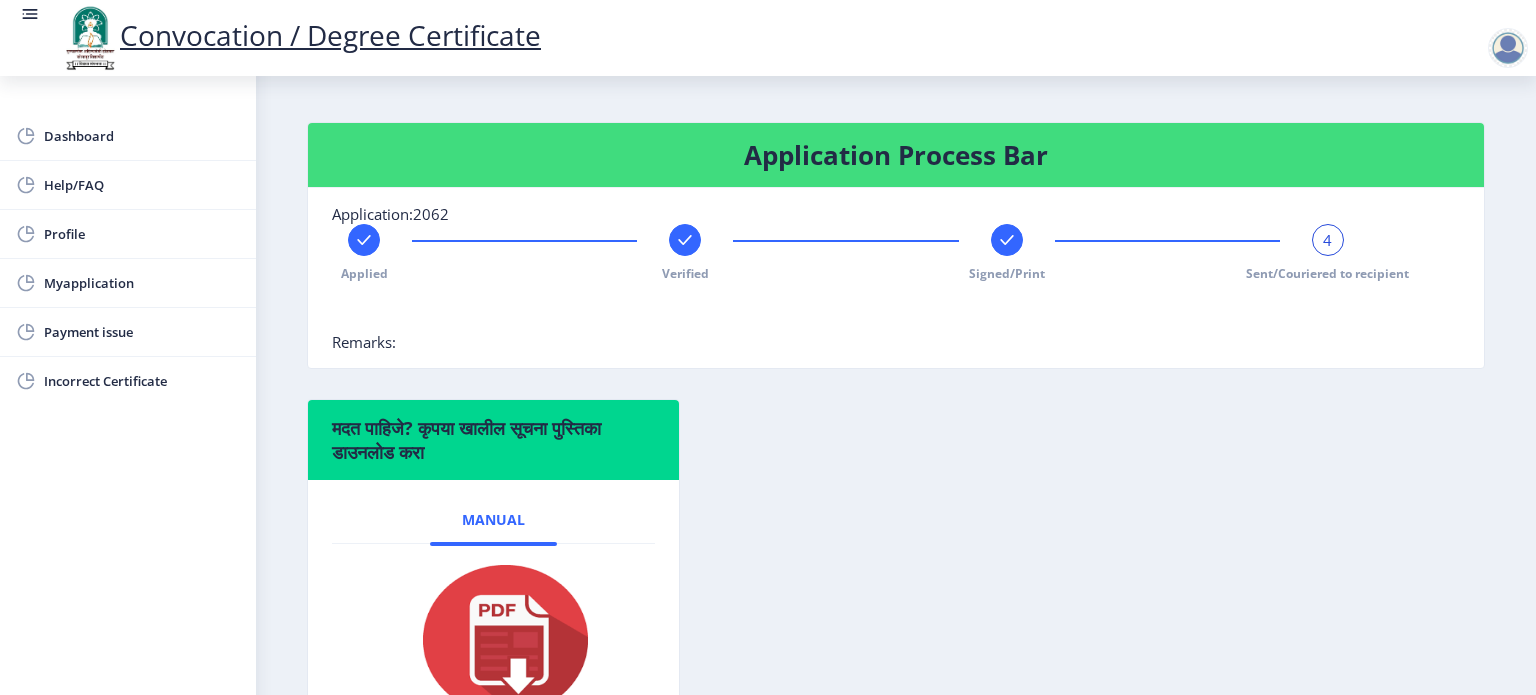 scroll, scrollTop: 548, scrollLeft: 0, axis: vertical 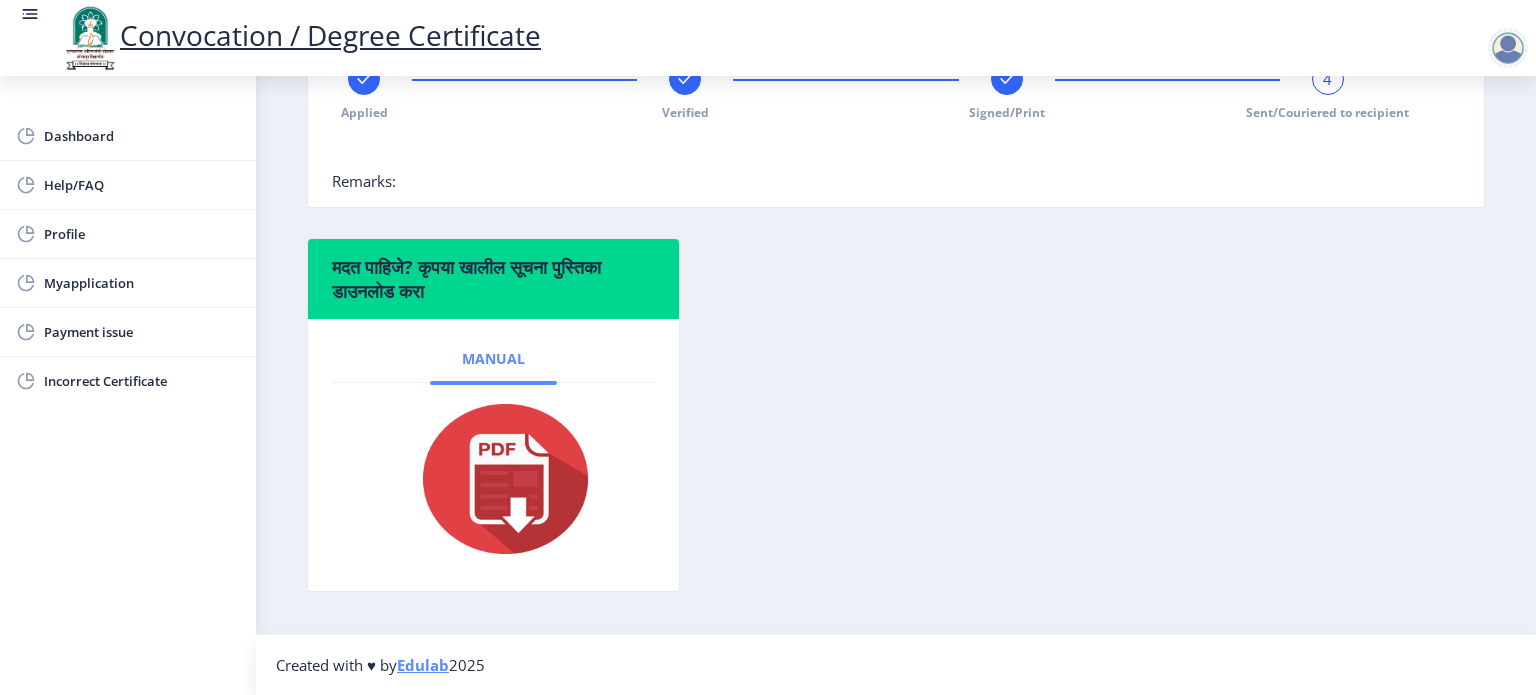 click on "Manual" 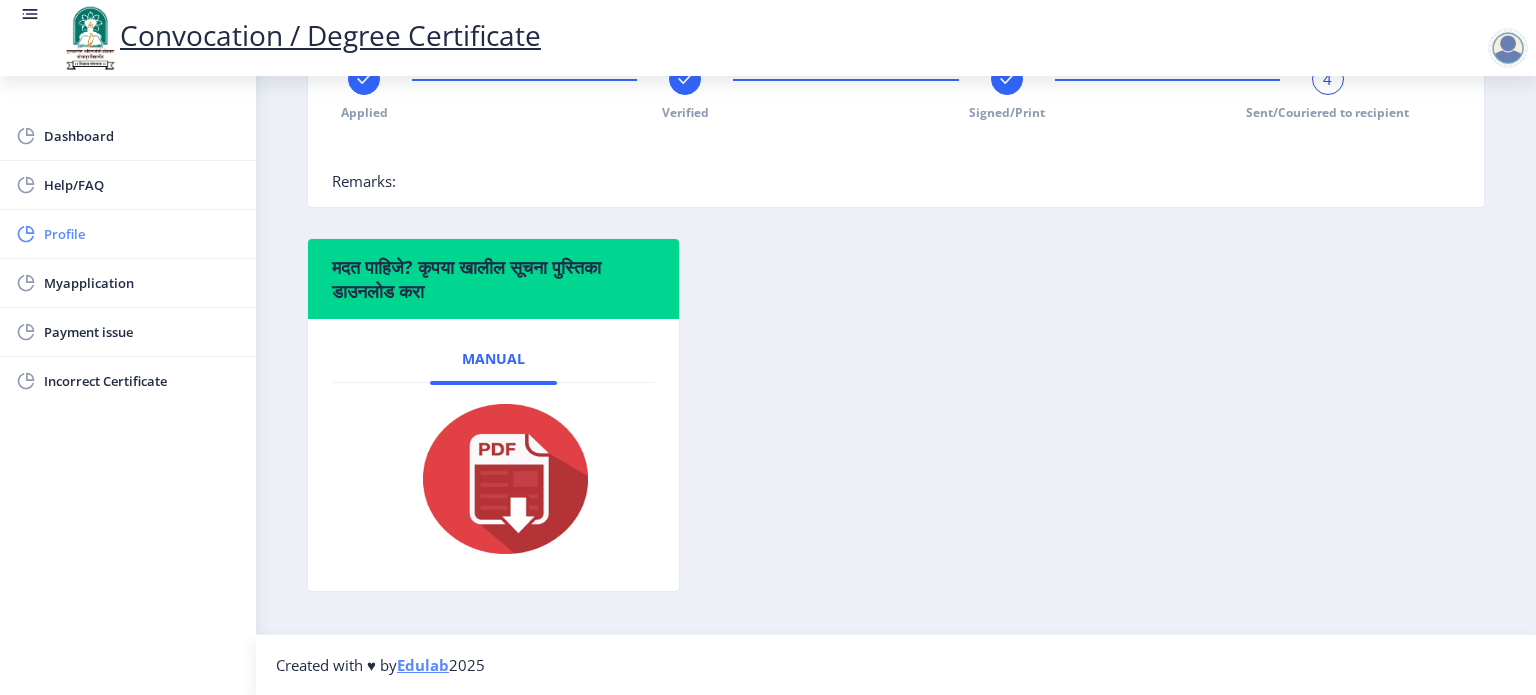 click on "Profile" 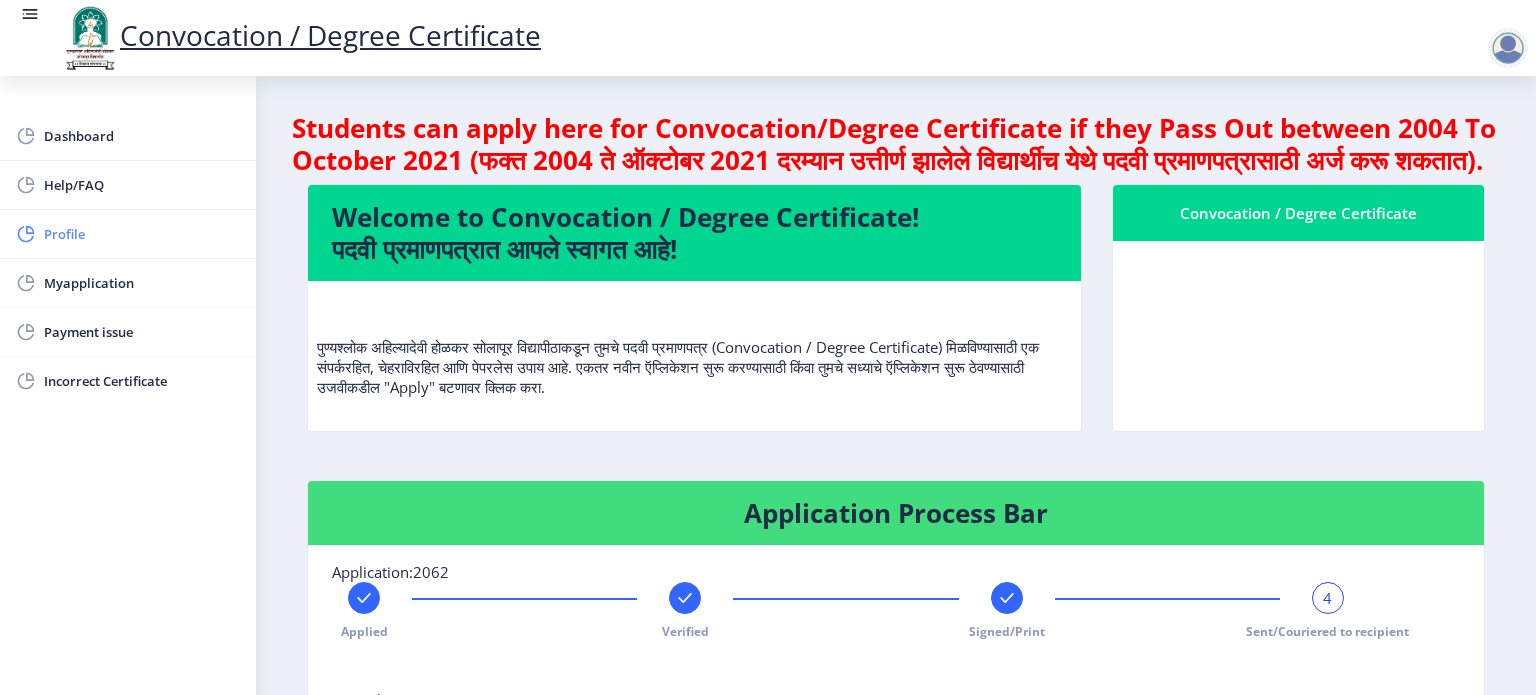 select on "Male" 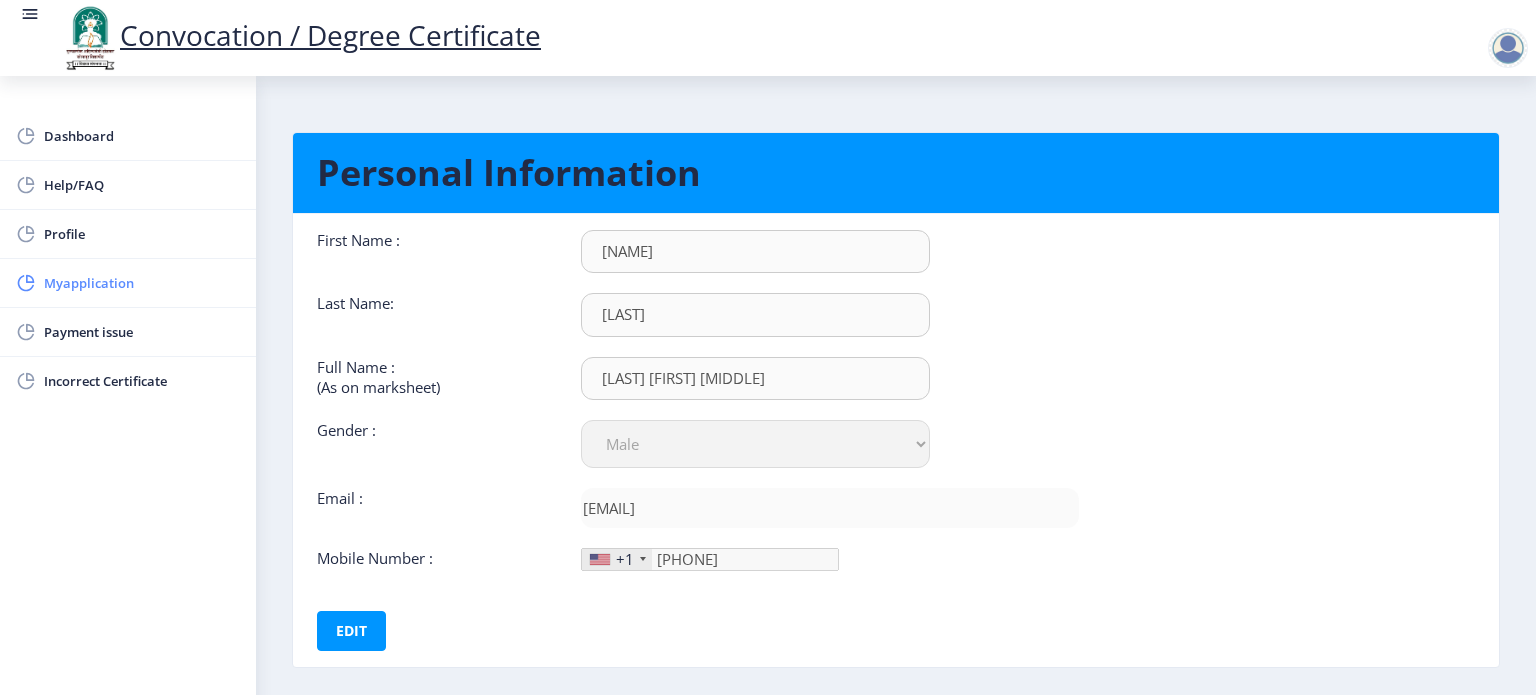 click on "Myapplication" 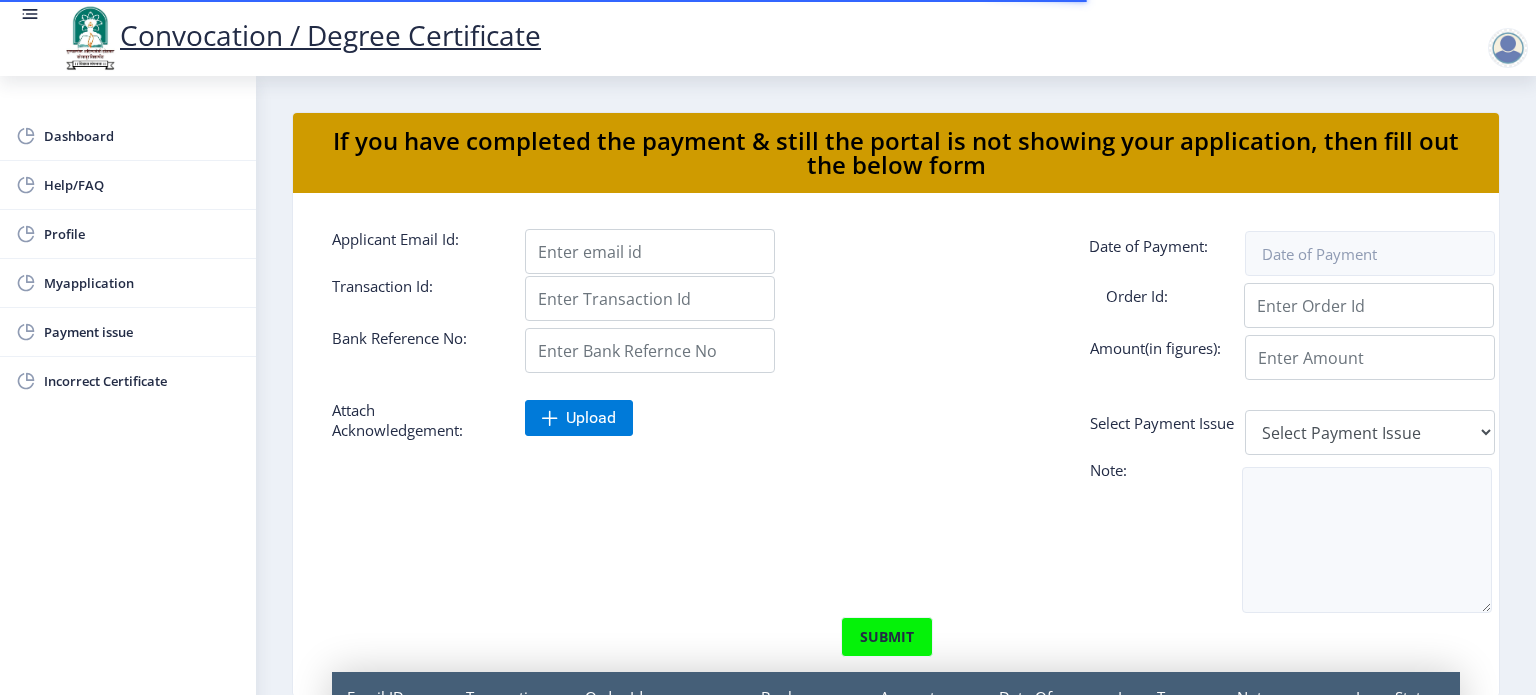 scroll, scrollTop: 0, scrollLeft: 0, axis: both 